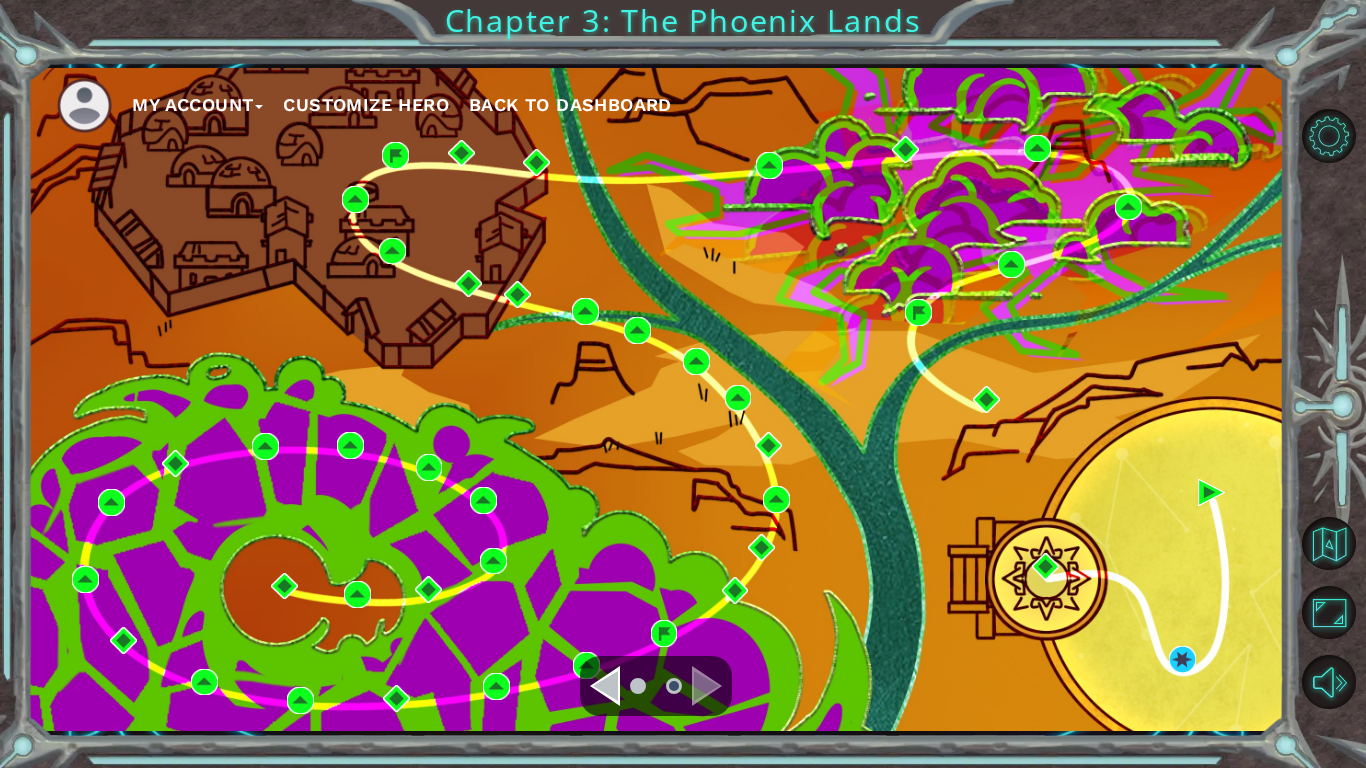 scroll, scrollTop: 0, scrollLeft: 0, axis: both 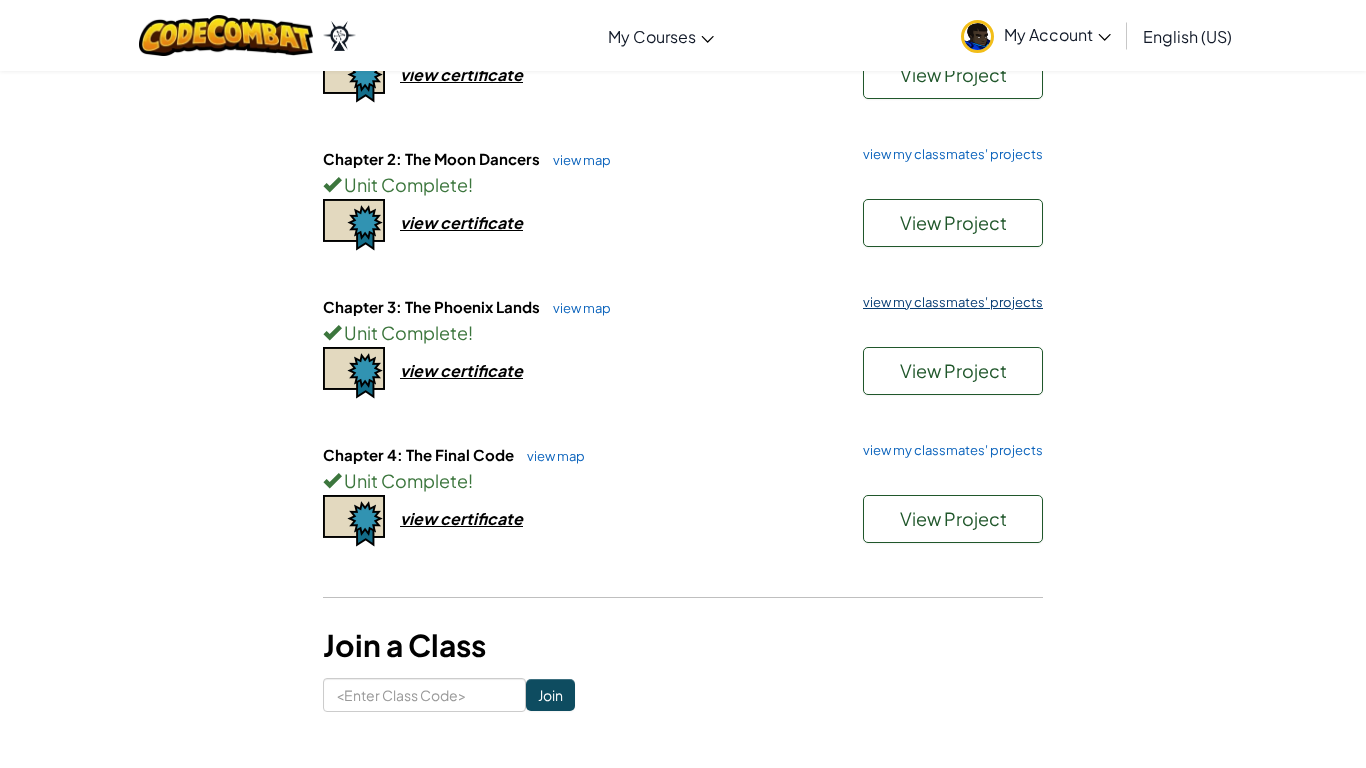 click on "view my classmates' projects" at bounding box center [948, 302] 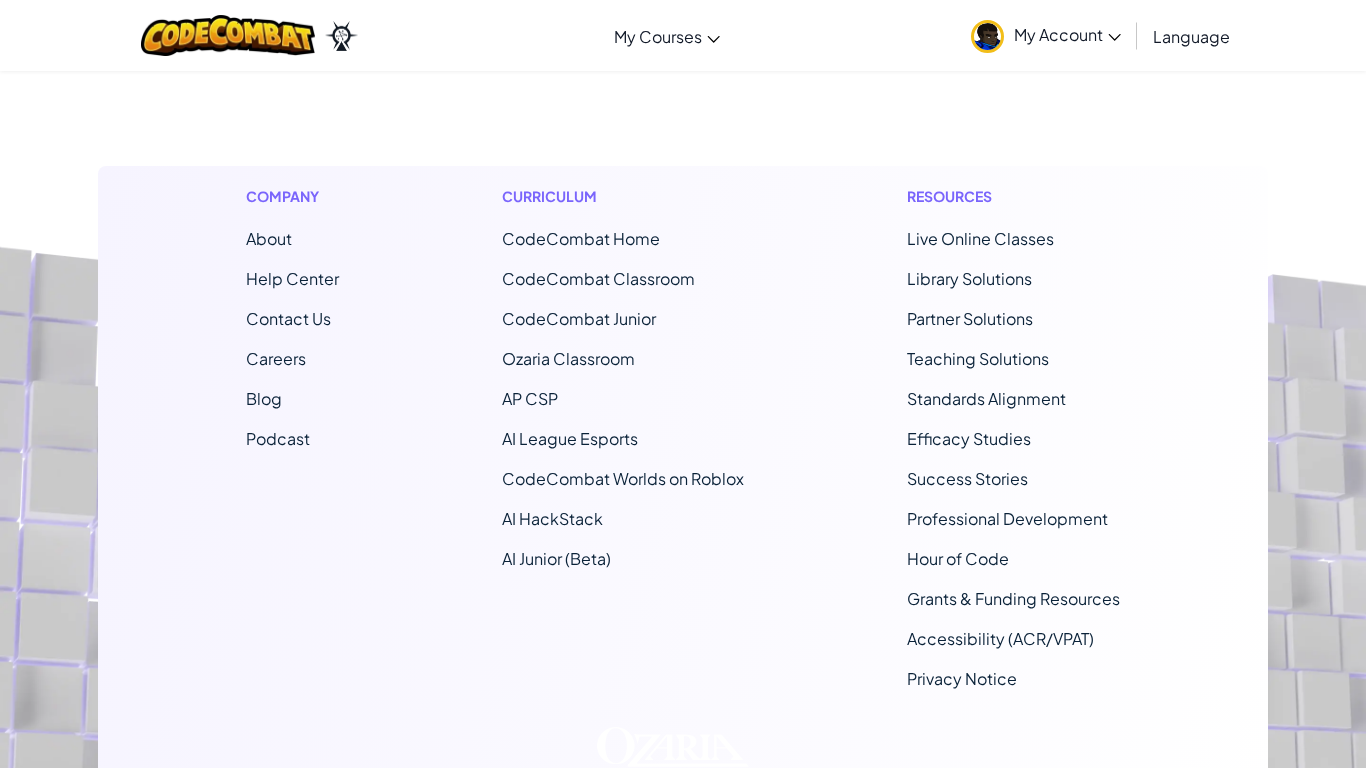 scroll, scrollTop: 0, scrollLeft: 0, axis: both 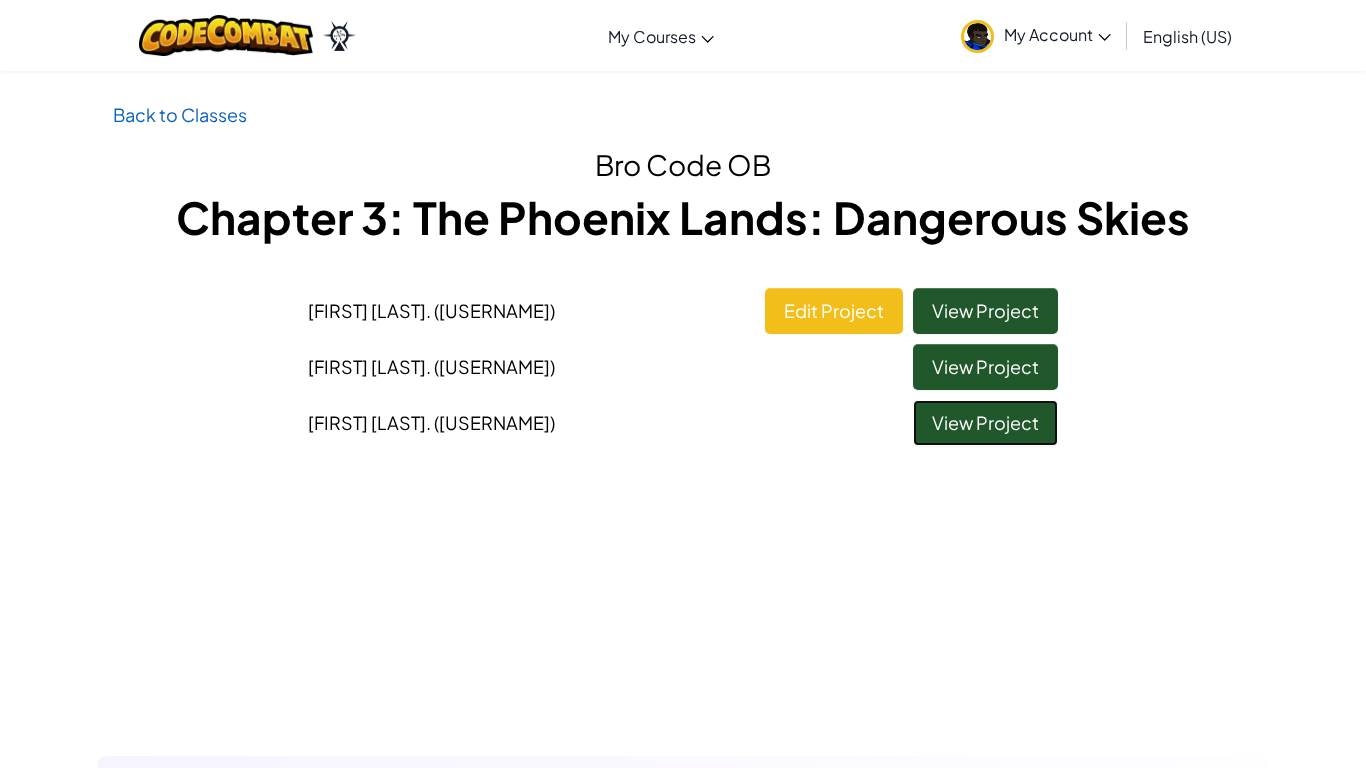 click on "View Project" at bounding box center (985, 423) 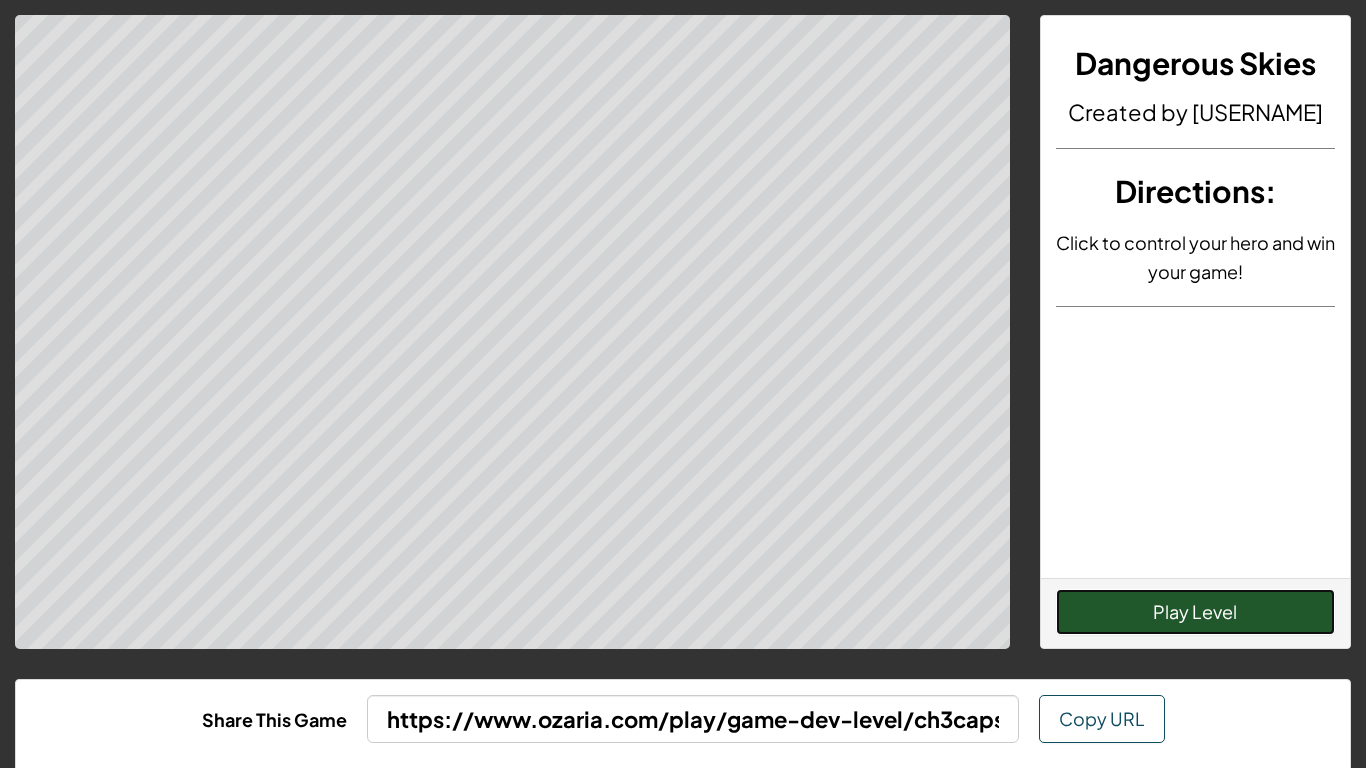click on "Play Level" at bounding box center [1196, 612] 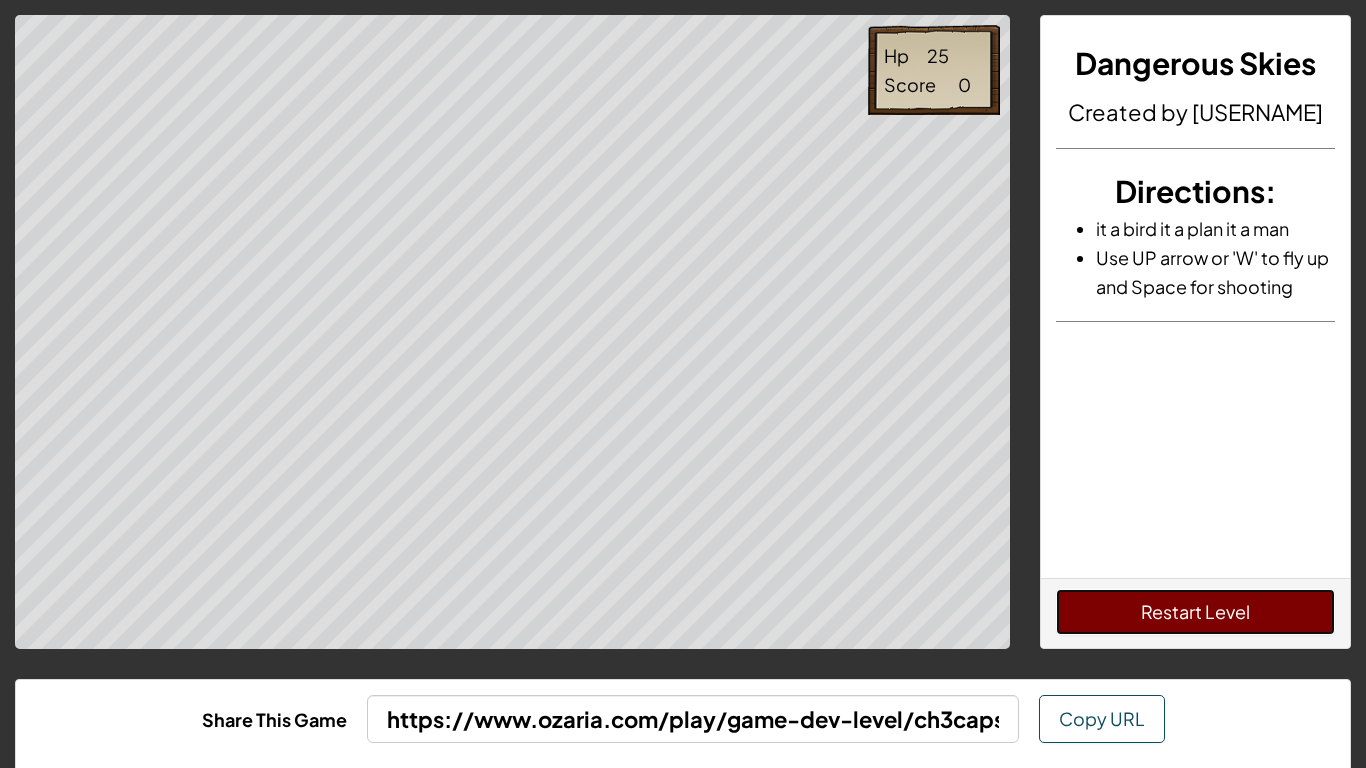 click on "Restart Level" at bounding box center (1196, 612) 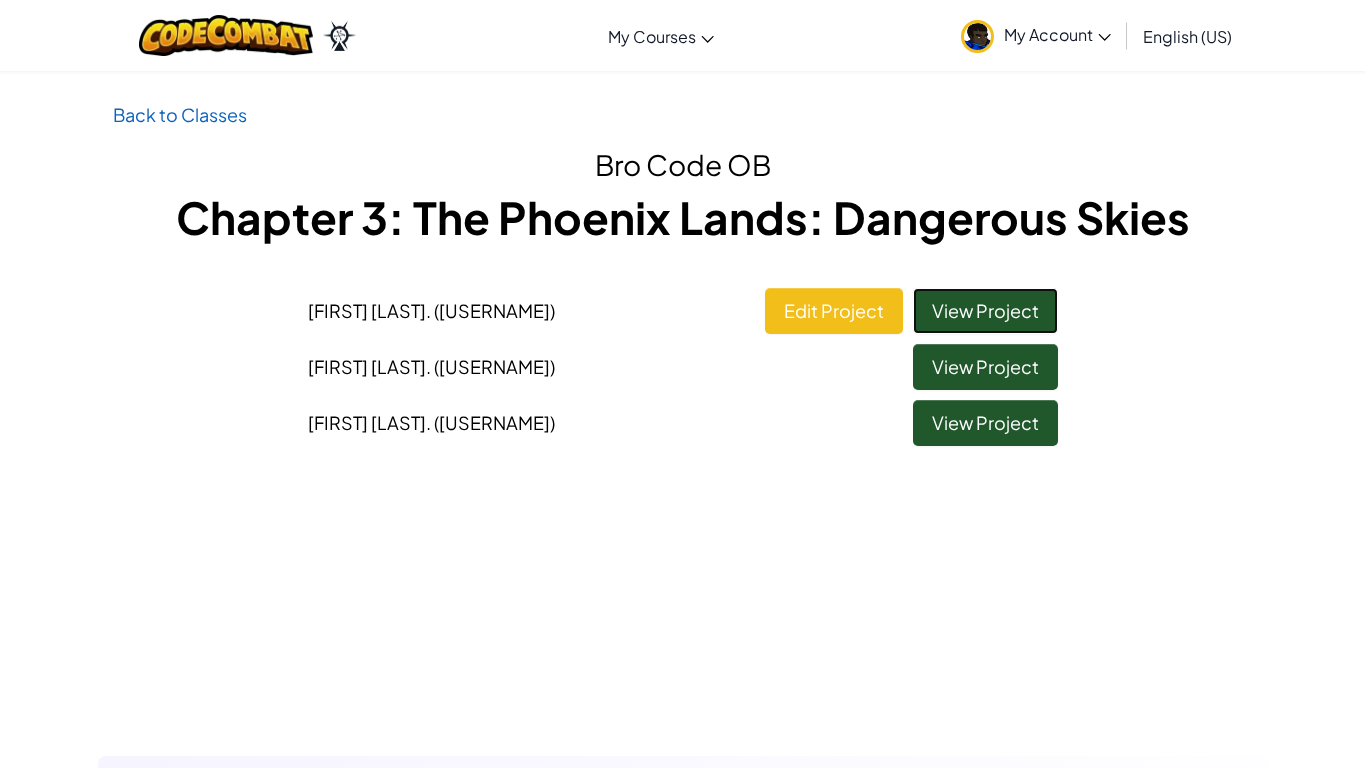 click on "View Project" at bounding box center (985, 311) 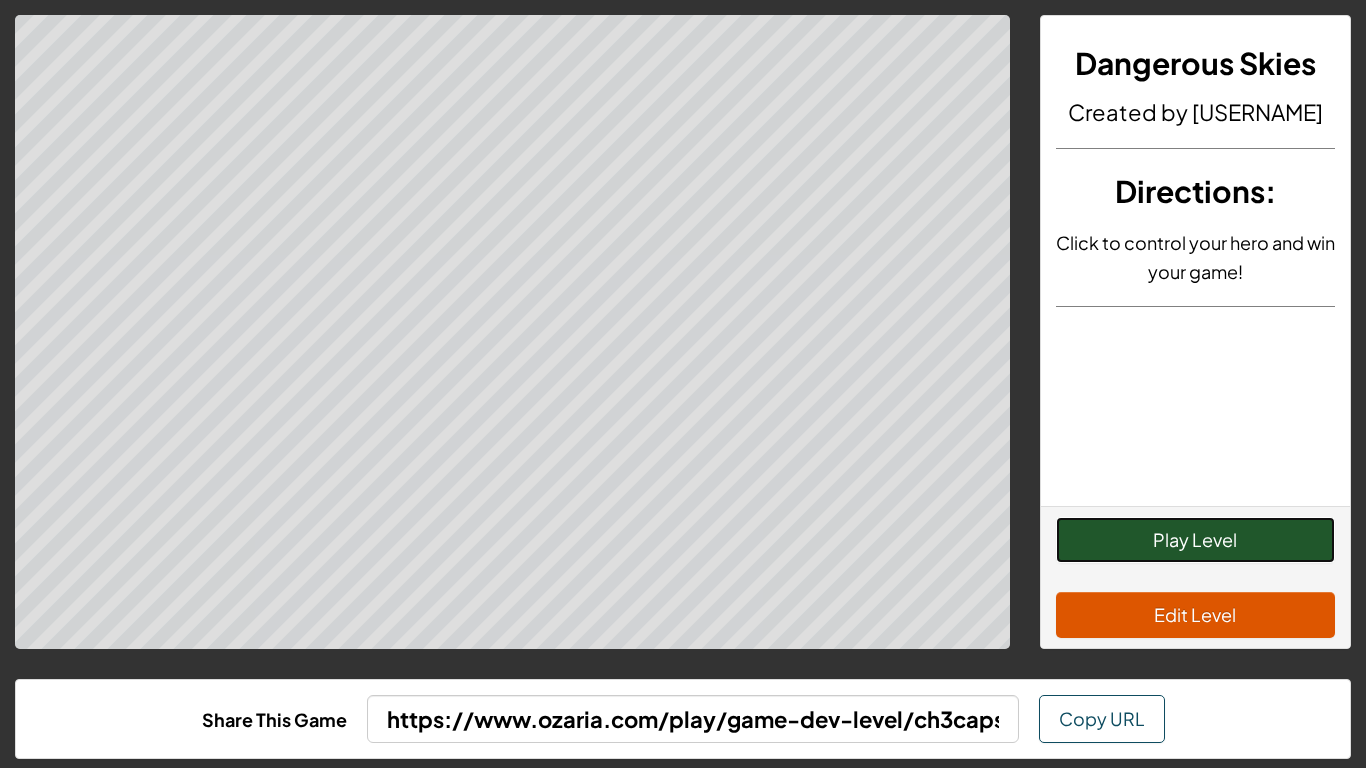 click on "Play Level" at bounding box center (1196, 540) 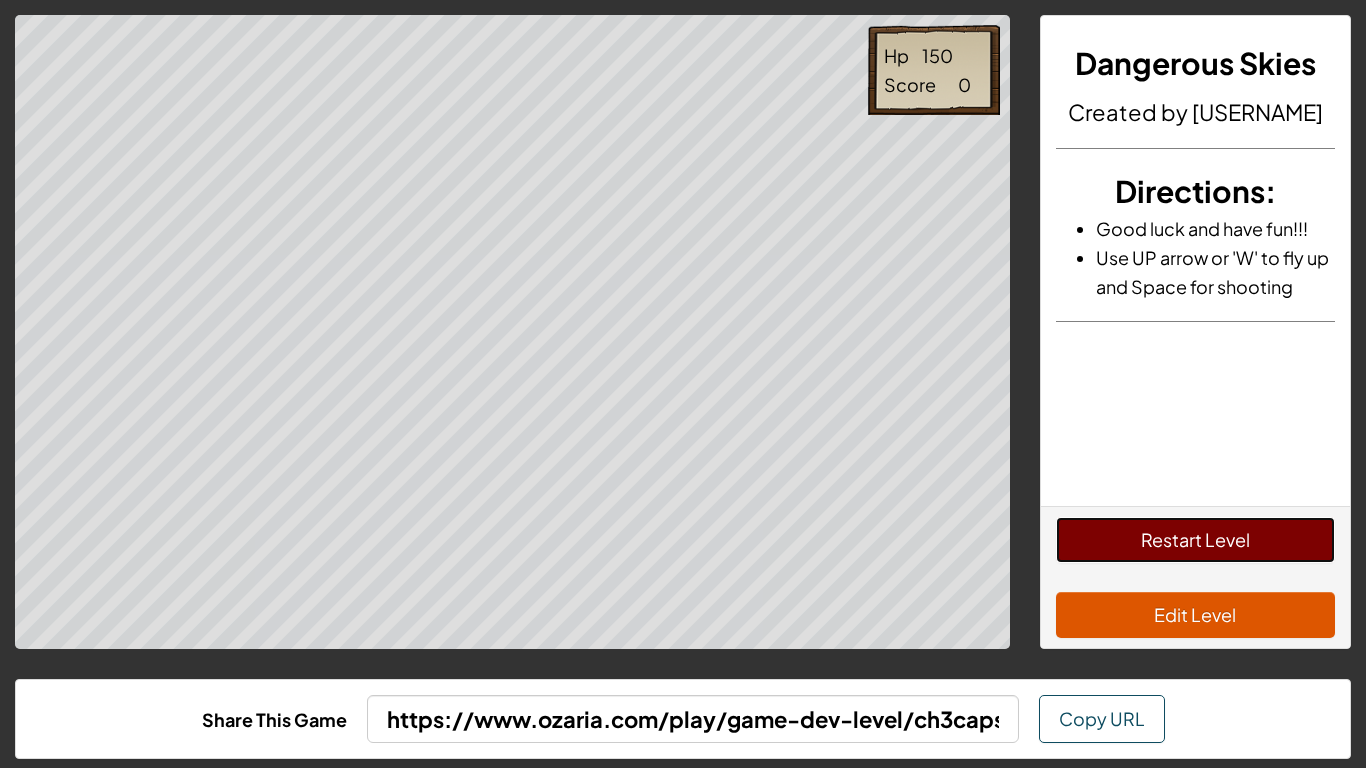 click on "Restart Level" at bounding box center (1196, 540) 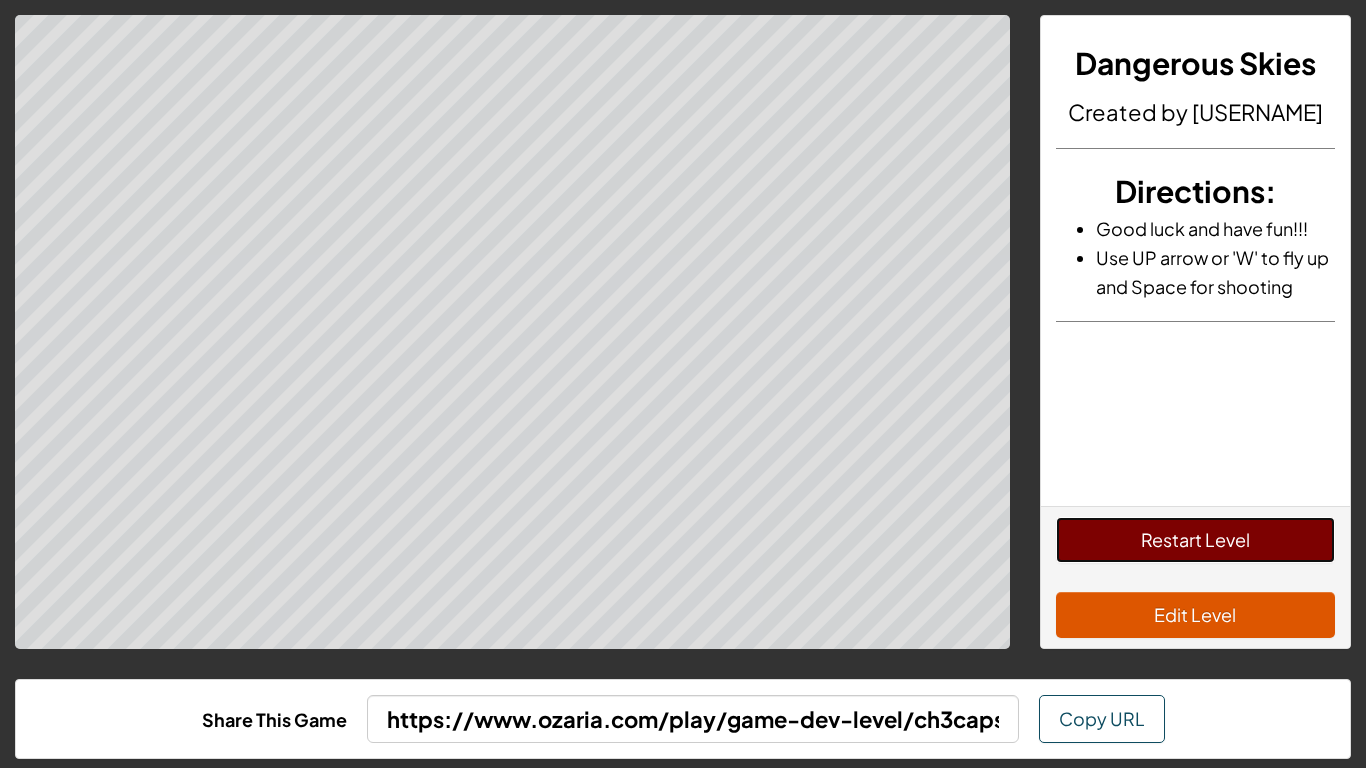 click on "Restart Level" at bounding box center (1196, 540) 